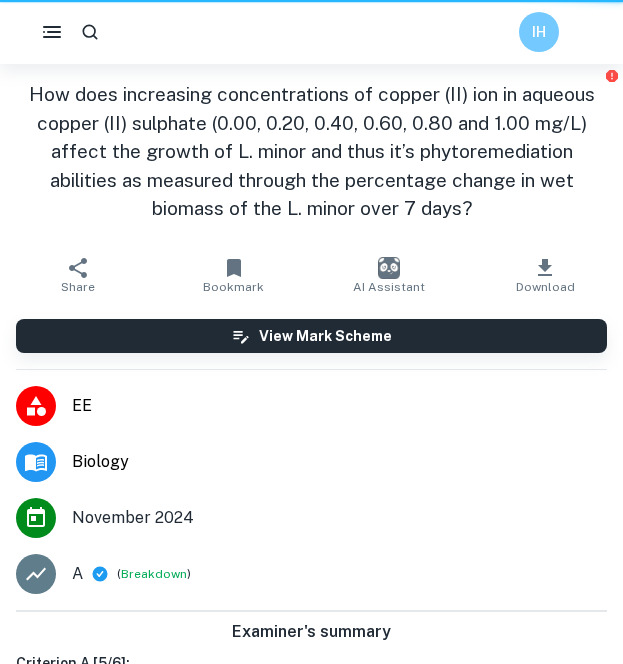 scroll, scrollTop: 0, scrollLeft: 0, axis: both 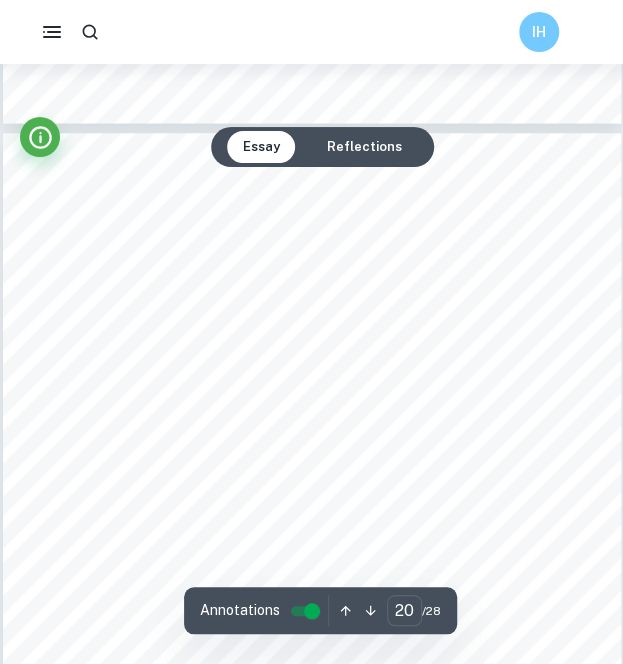 type on "19" 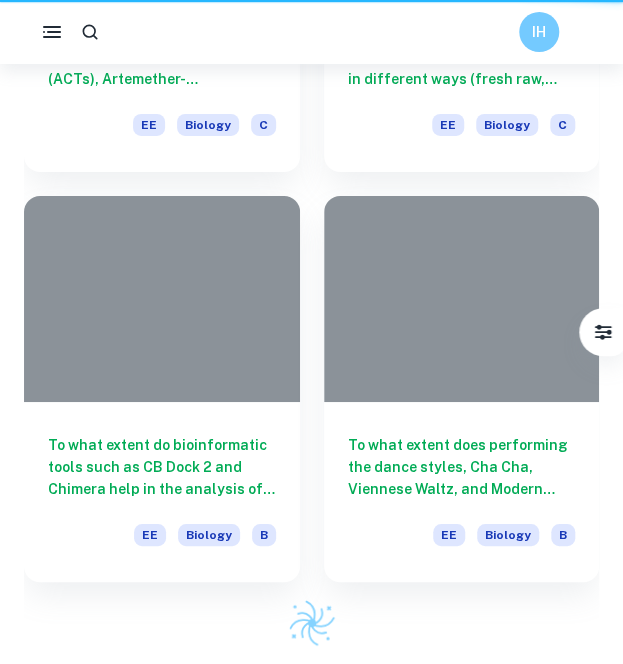 scroll, scrollTop: 0, scrollLeft: 0, axis: both 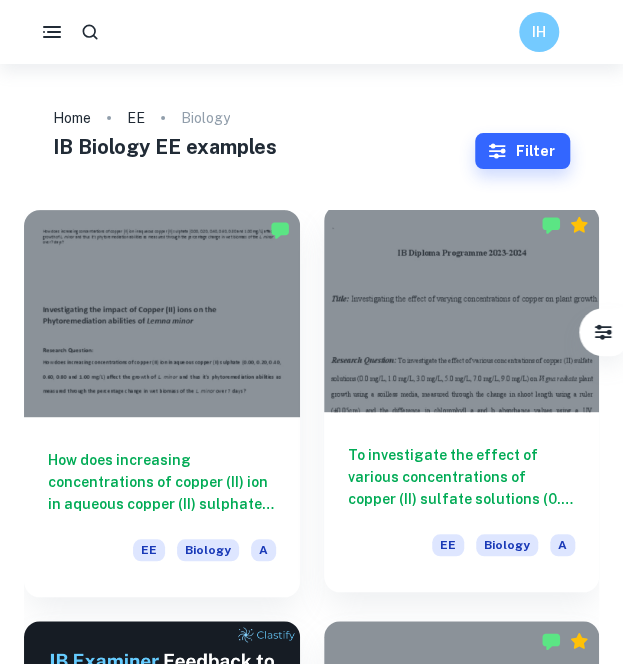 click on "To investigate the effect of various concentrations of copper (II) sulfate solutions (0.0 mg/L, 1.0 mg/L, 3.0 mg/L, 5.0 mg/L, 7.0 mg/L, 9.0 mg/L) on Vigna radiata plant growth using a soilless media, measured through the change in shoot length using a ruler (±0.05cm), and the difference in chlorophyll a and b absorbance values using a UV spectrophotometer (±0.001AU), at wavelengths of 664nm and 647nm respectively over a 14 day period." at bounding box center (462, 477) 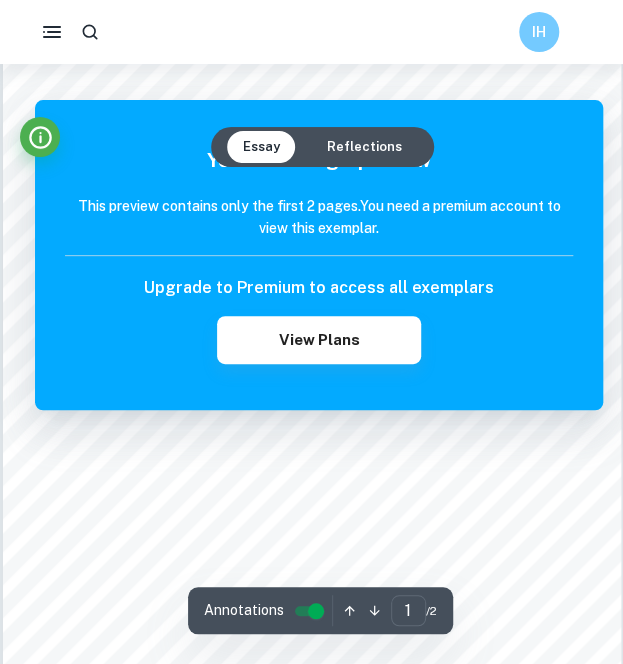 scroll, scrollTop: 80, scrollLeft: 0, axis: vertical 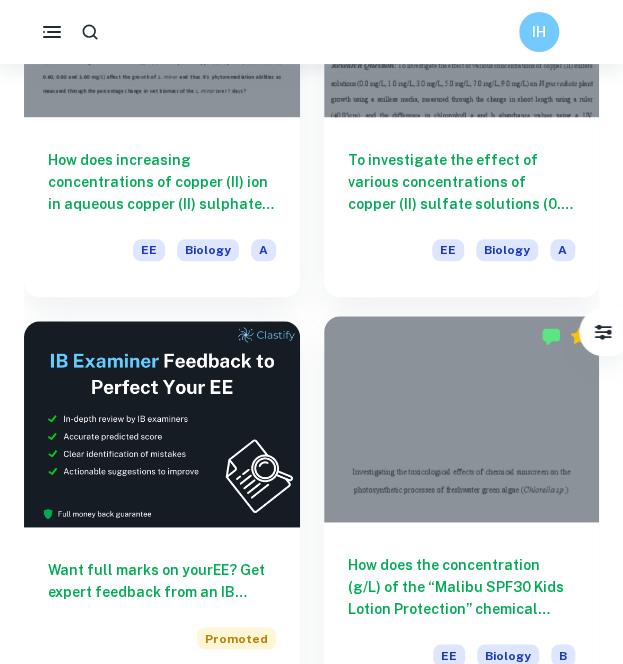 click at bounding box center (462, 419) 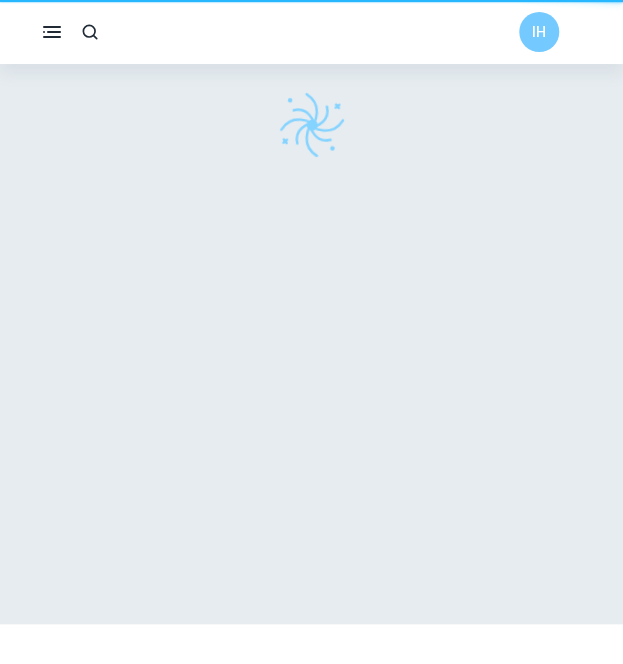 scroll, scrollTop: 0, scrollLeft: 0, axis: both 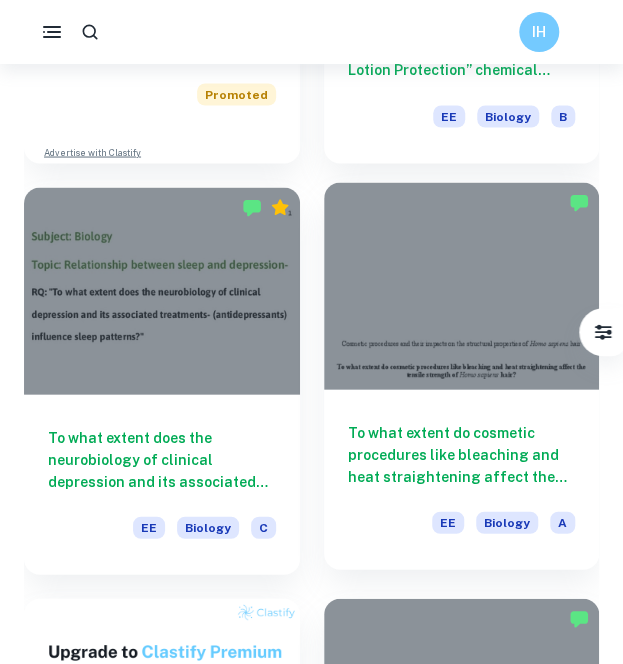 click on "To what extent do cosmetic procedures like bleaching and heat straightening affect the tensile strength of Homo sapiens hair?" at bounding box center (462, 454) 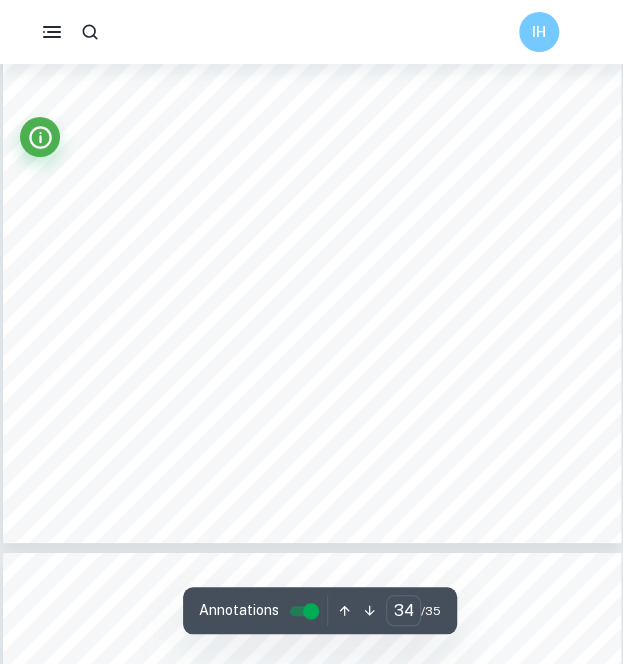 scroll, scrollTop: 27706, scrollLeft: 0, axis: vertical 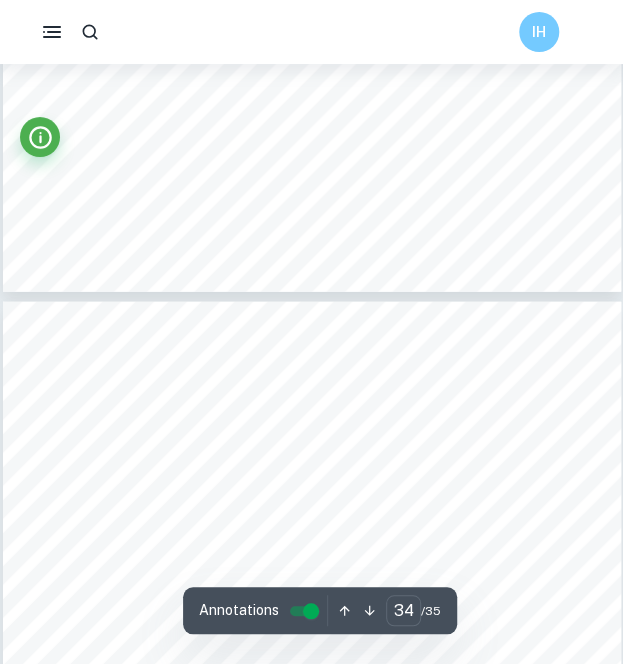 type on "33" 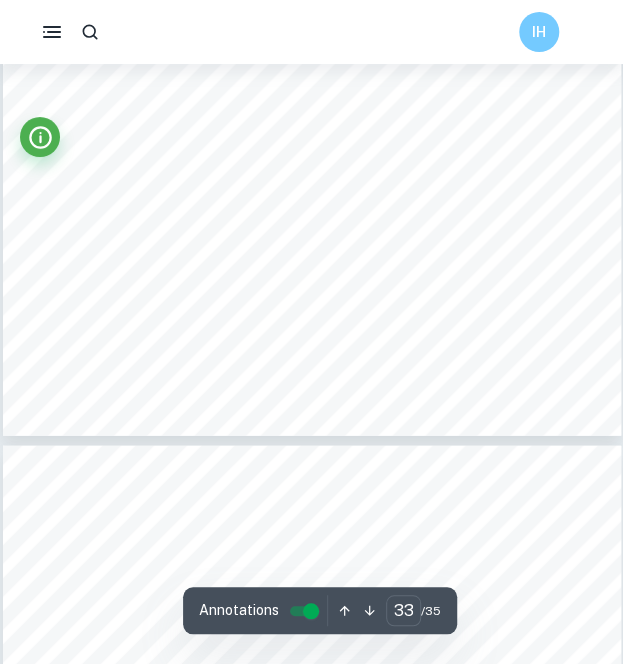 scroll, scrollTop: 27048, scrollLeft: 0, axis: vertical 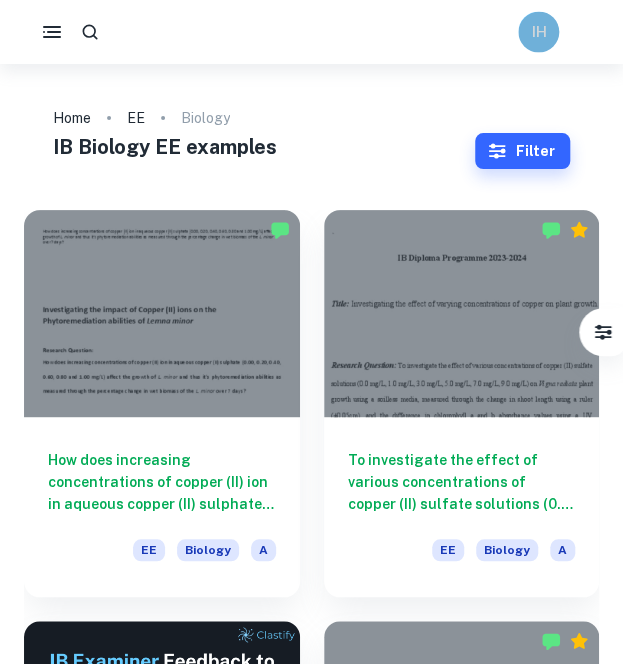 click on "IH" at bounding box center (538, 32) 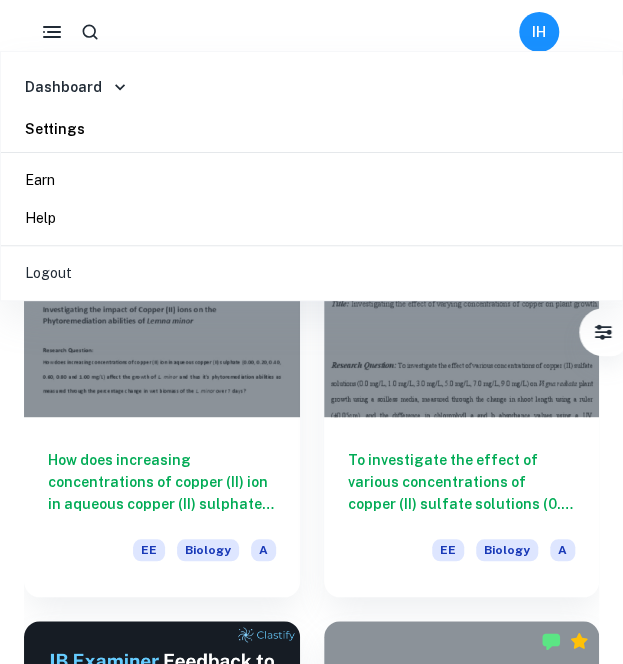 click at bounding box center (311, 332) 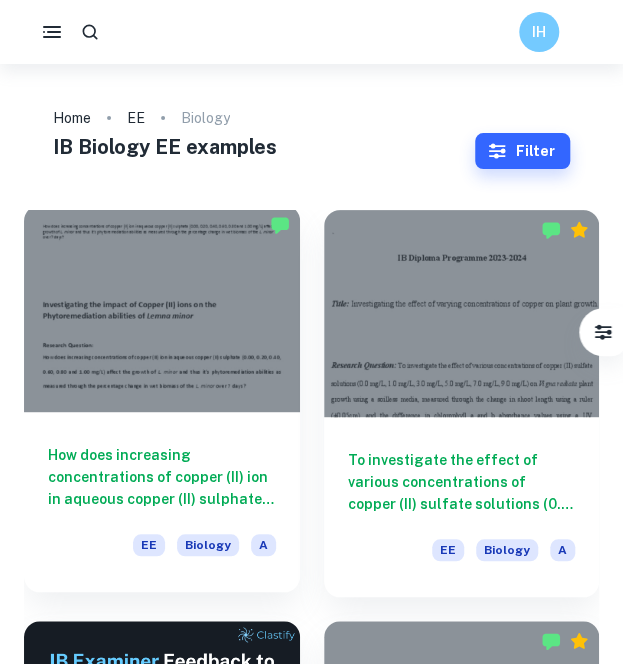 click on "How does increasing concentrations of copper (II) ion in aqueous copper (II) sulphate (0.00, 0.20, 0.40, 0.60, 0.80 and 1.00 mg/L) affect the growth of L. minor and thus it’s phytoremediation abilities as measured through the percentage change in wet biomass of the L. minor over 7 days?" at bounding box center [162, 477] 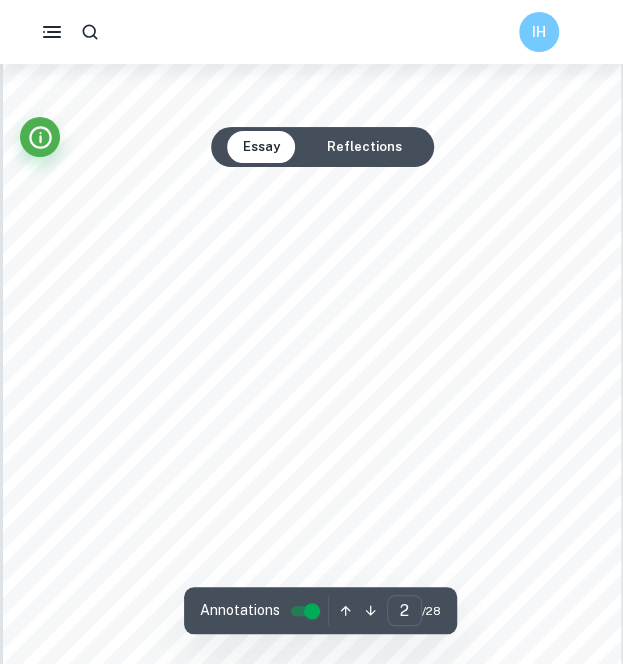 scroll, scrollTop: 1059, scrollLeft: 0, axis: vertical 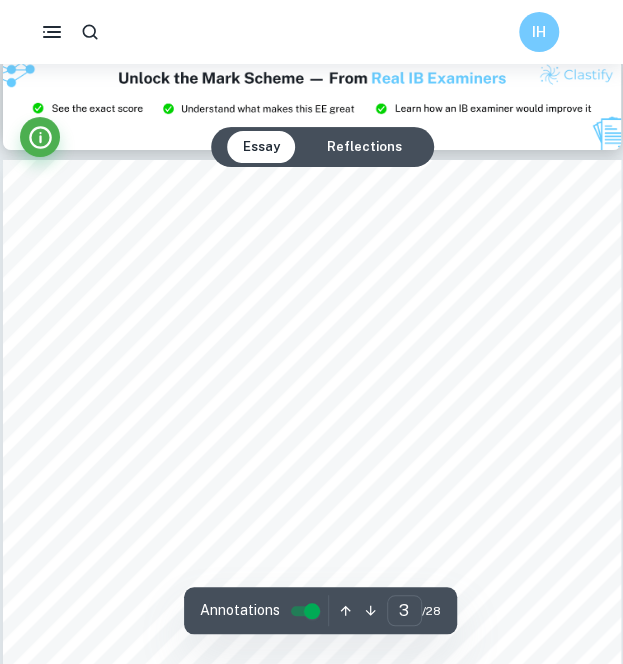 type on "2" 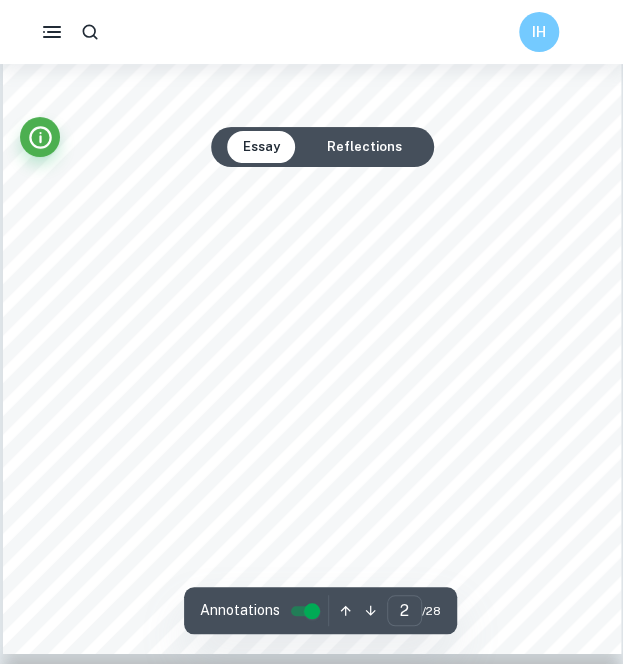 scroll, scrollTop: 1185, scrollLeft: 0, axis: vertical 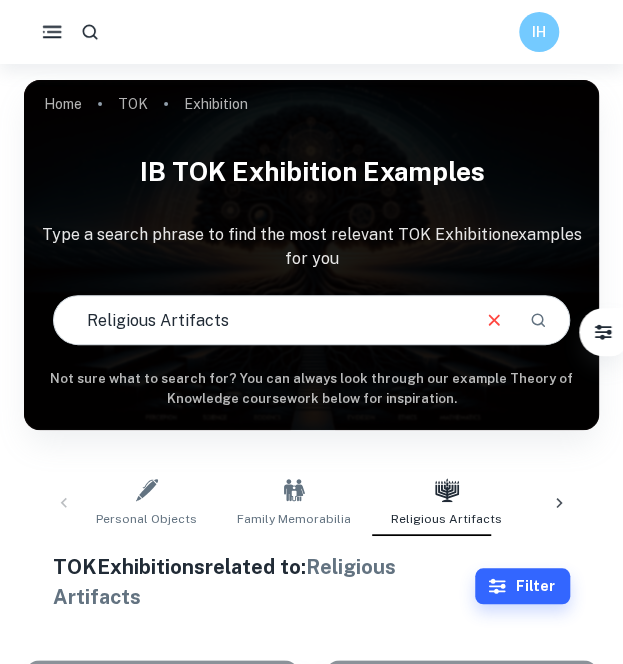 click at bounding box center [48, 32] 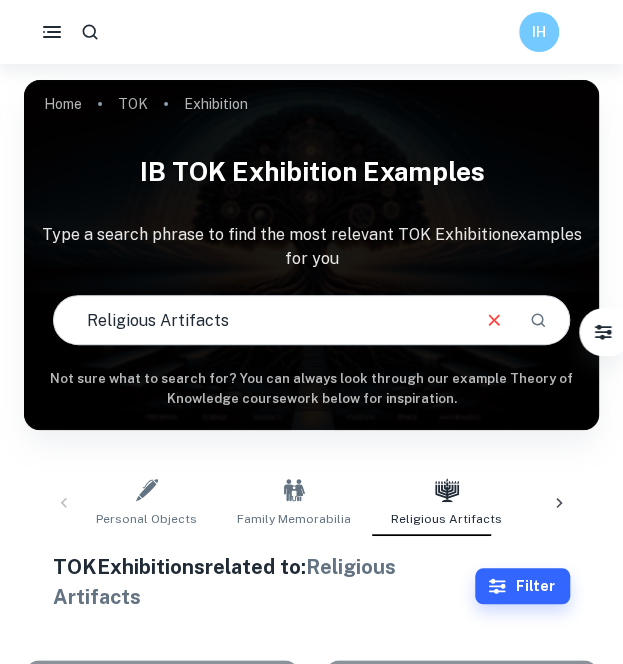 click on "Religious Artifacts" at bounding box center [261, 320] 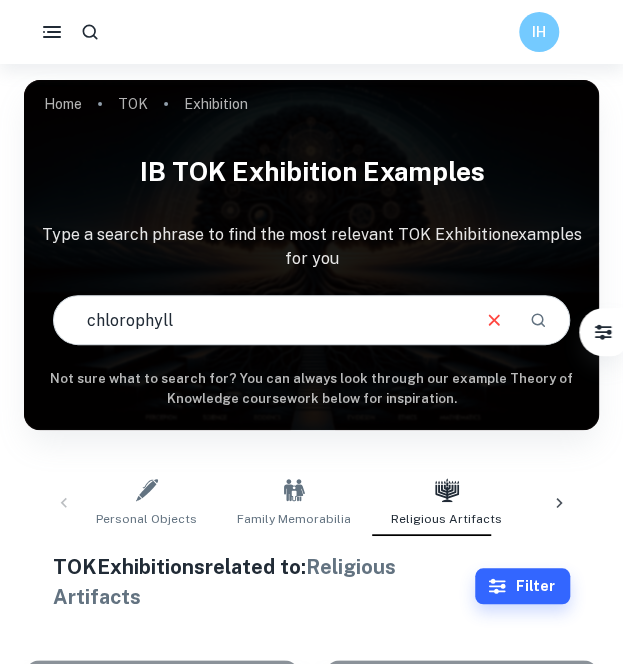 type on "chlorophyll" 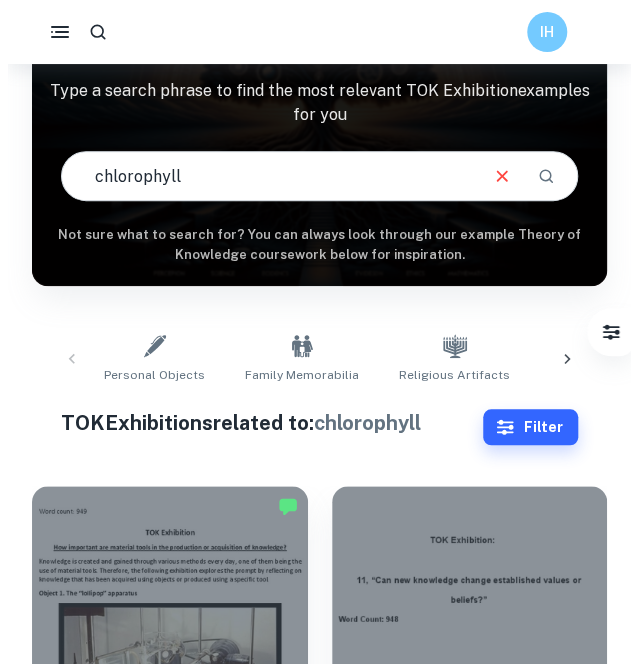 scroll, scrollTop: 169, scrollLeft: 0, axis: vertical 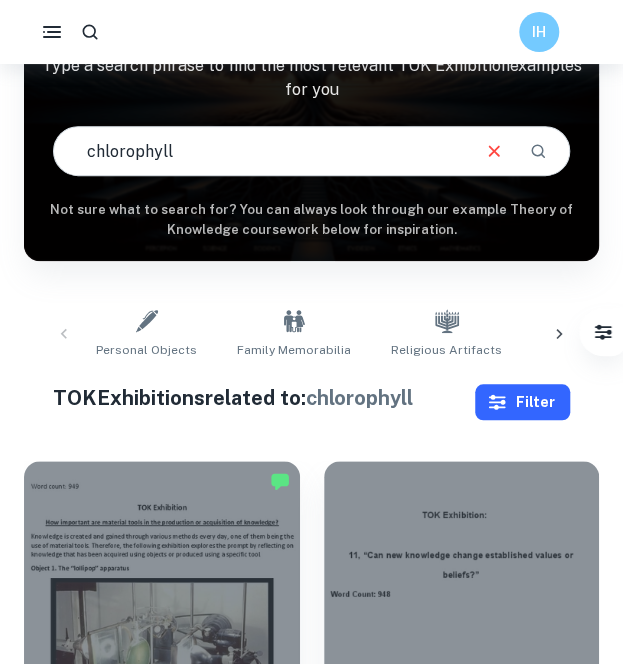 click on "Filter" at bounding box center [522, 402] 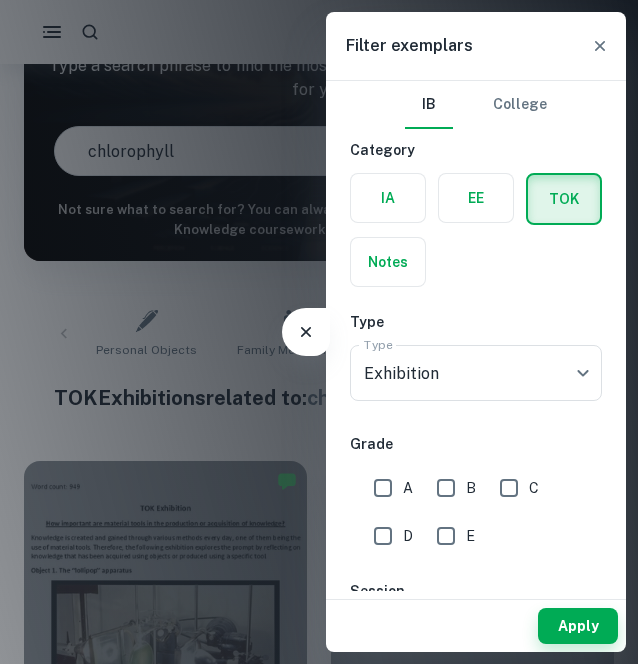 click at bounding box center (476, 198) 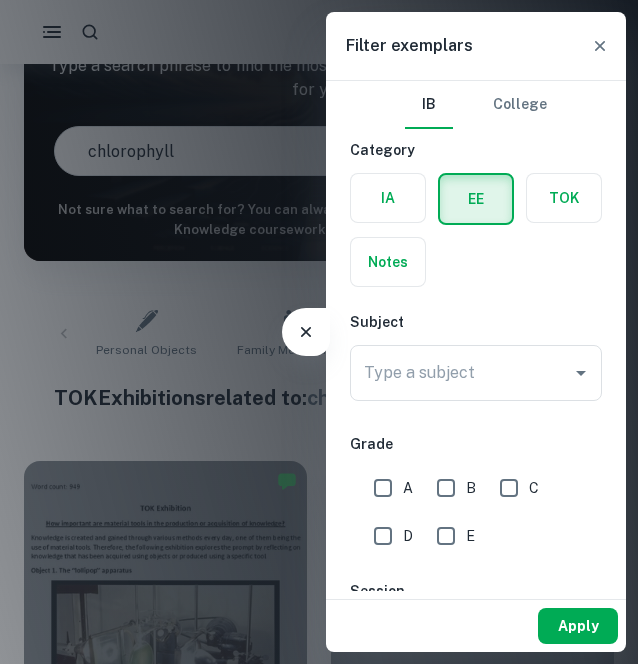 click on "Apply" at bounding box center [578, 626] 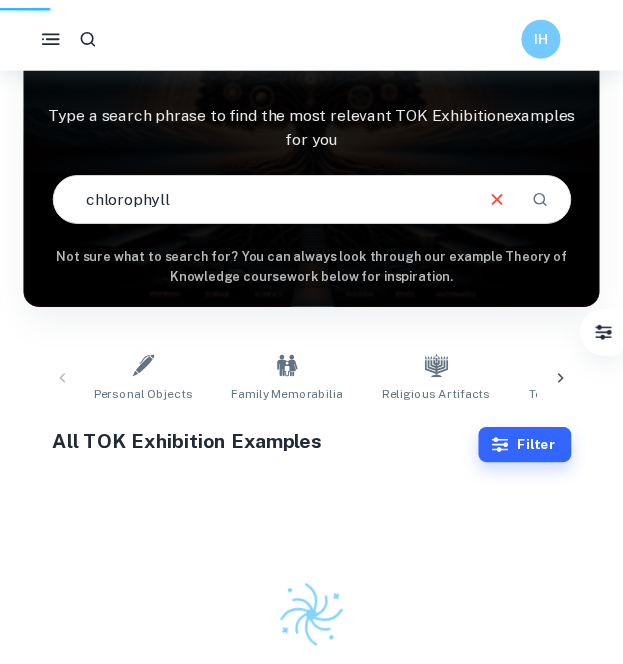 scroll, scrollTop: 124, scrollLeft: 0, axis: vertical 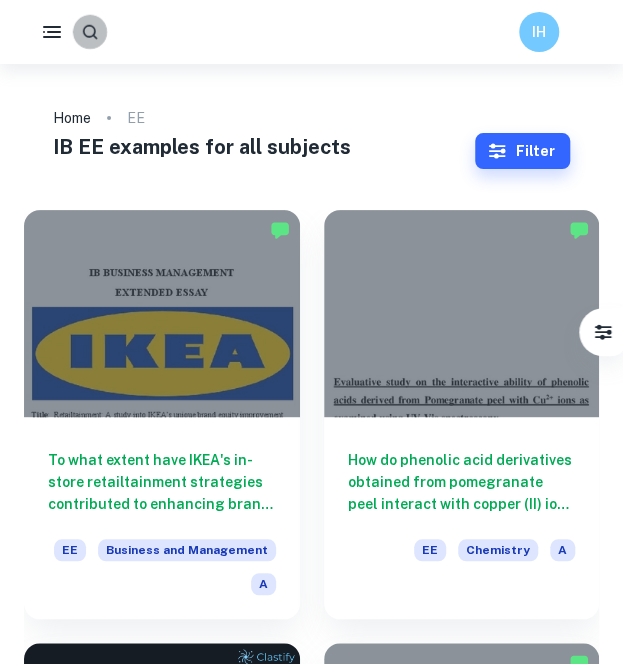 click at bounding box center [90, 32] 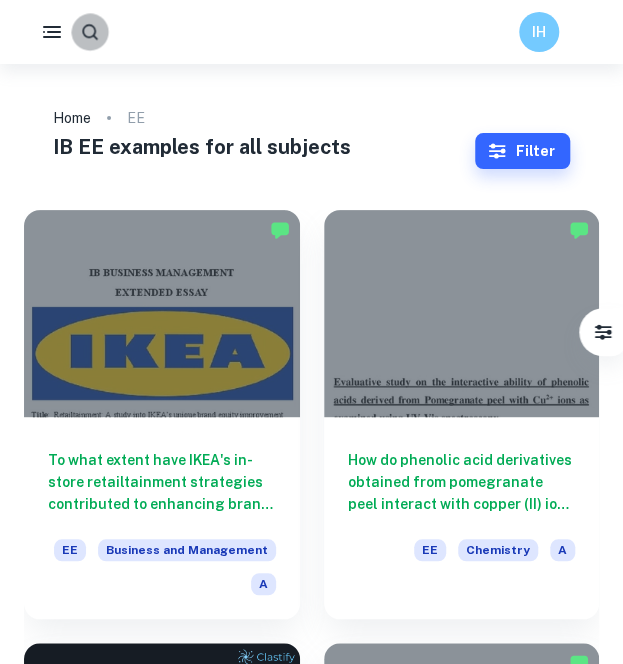 click 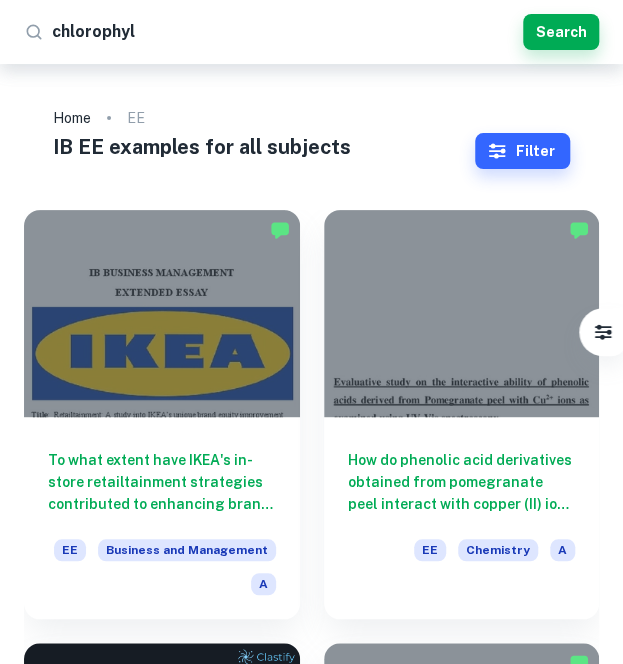 type on "chlorophyll" 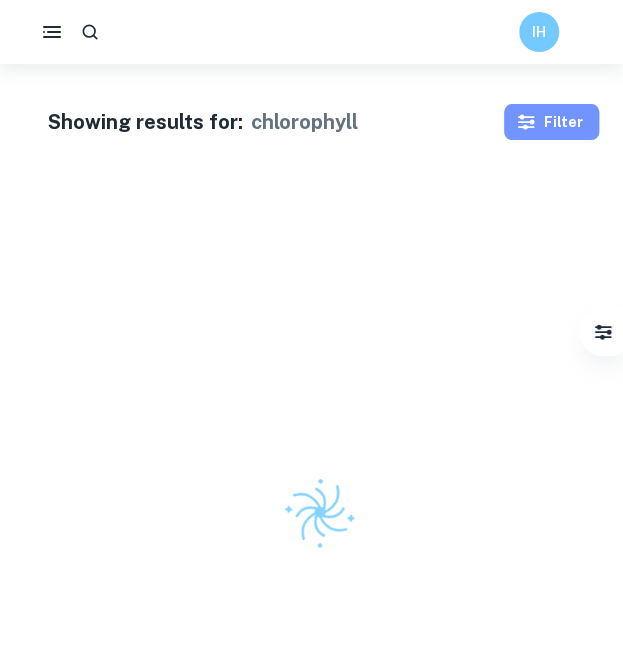 click on "Filter" at bounding box center [551, 122] 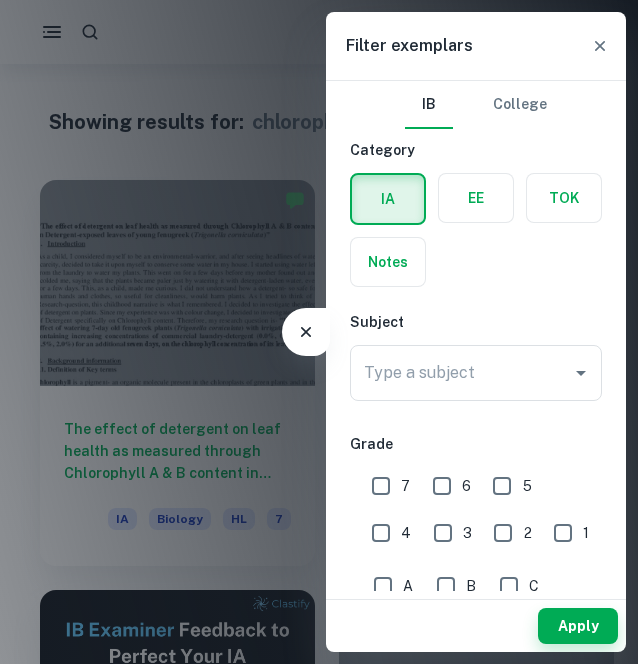 click at bounding box center (476, 198) 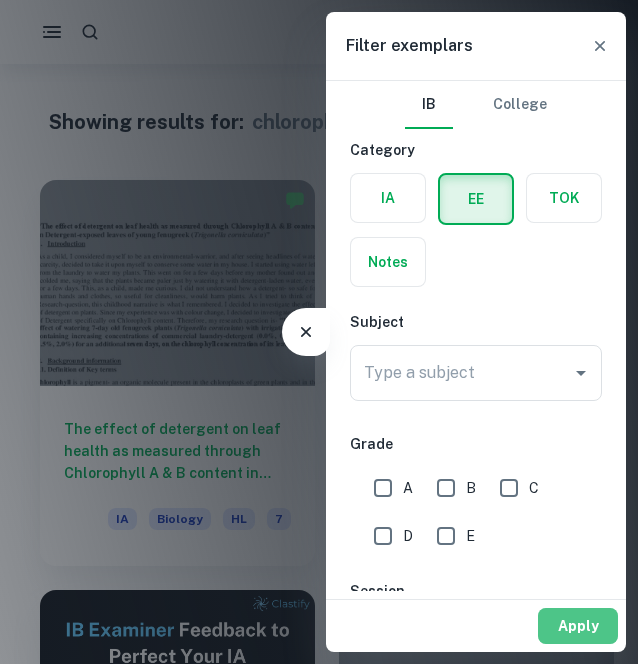 click on "Apply" at bounding box center (578, 626) 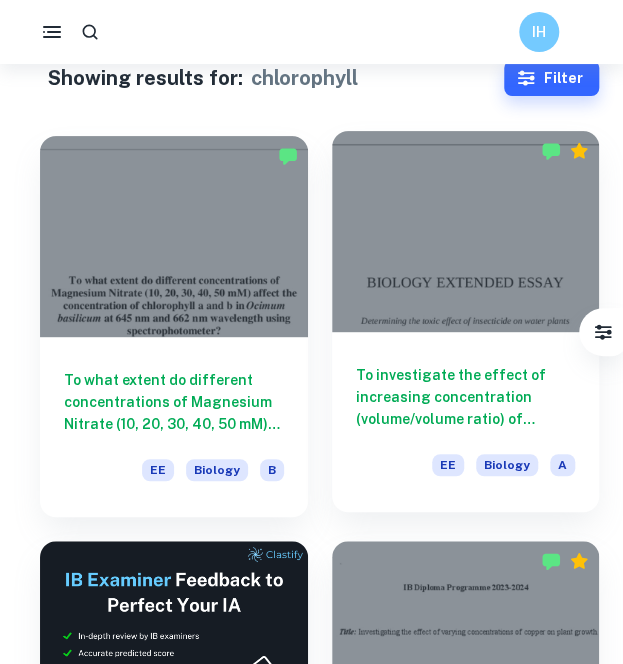 scroll, scrollTop: 45, scrollLeft: 0, axis: vertical 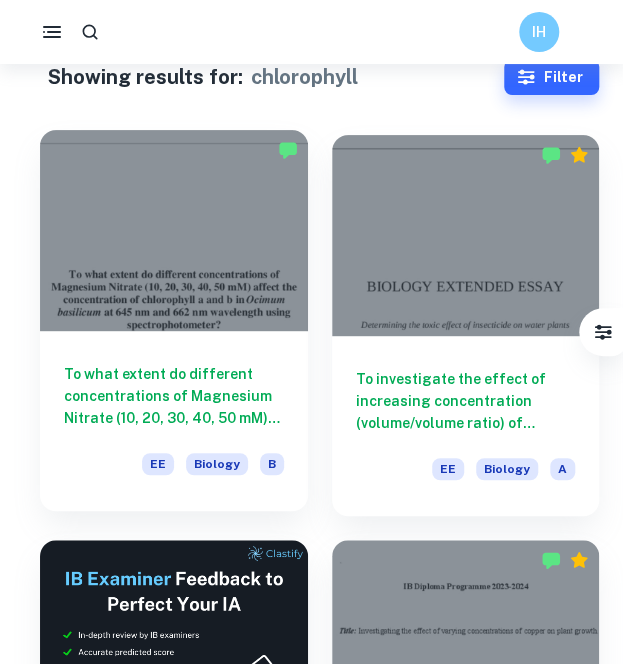 click on "To what extent do different concentrations of Magnesium Nitrate (10, 20, 30, 40, 50 mM) affect the concentration of chlorophyll a and b in Ocimum basilicum at 645 nm and 662 nm wavelength using spectrophotometer?" at bounding box center [174, 396] 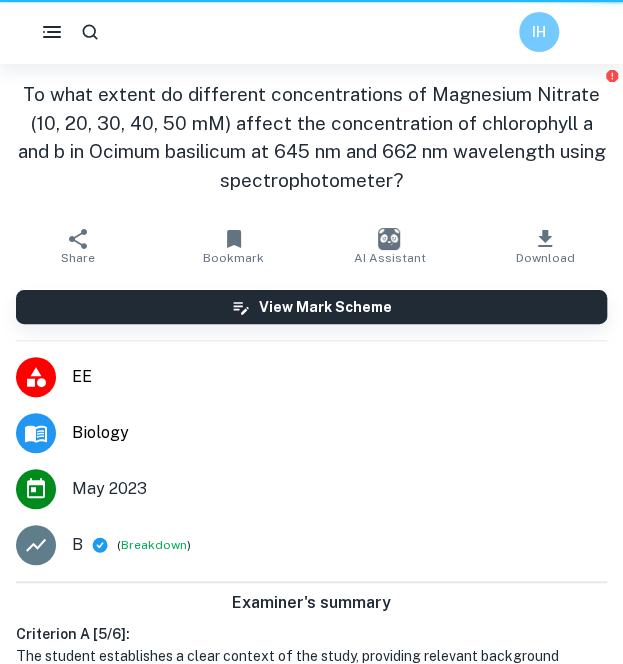 scroll, scrollTop: 0, scrollLeft: 0, axis: both 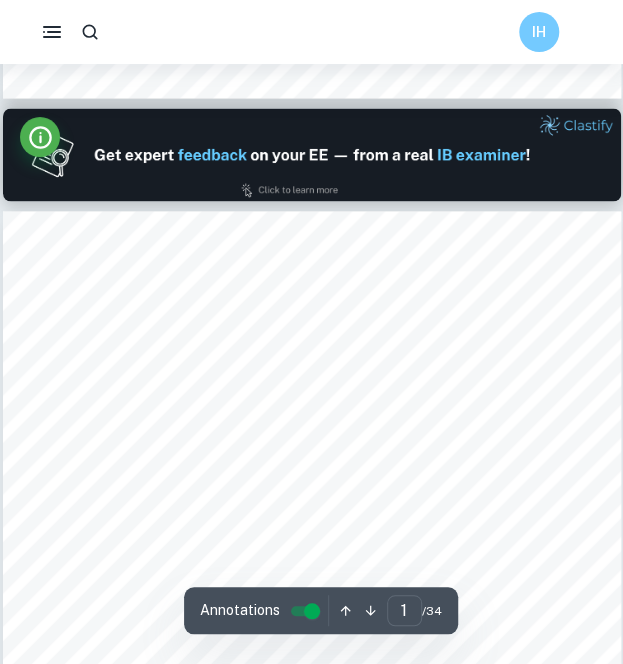 type on "2" 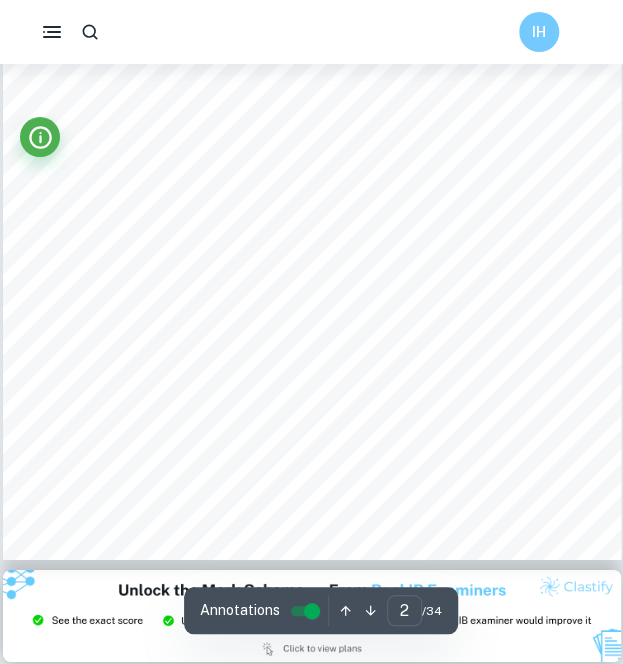 scroll, scrollTop: 1236, scrollLeft: 0, axis: vertical 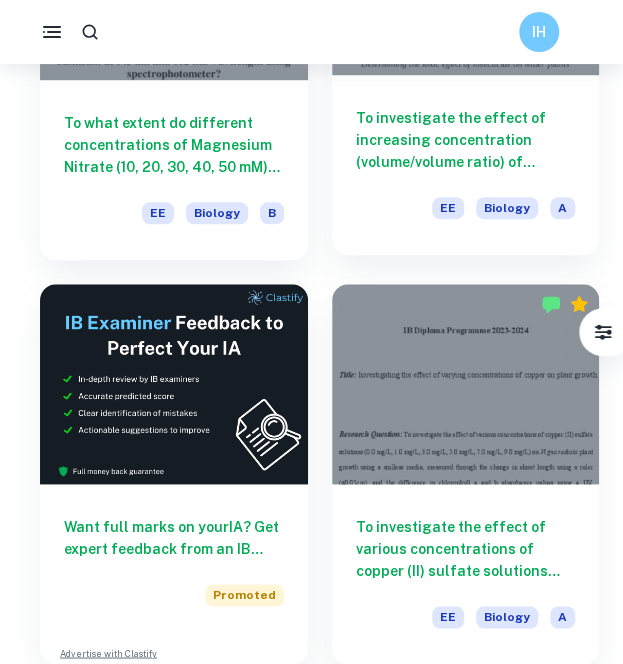 click on "To investigate the effect of increasing concentration (volume/volume ratio) of malathion
(0.1%,0.2%,0.3%,0.4%,0.5%) an insecticide, on the total chlorophyll content measured
through a spectrophotometer at 630,691,664 and 647nm, total carotenoid content, measured
at 470nm, and percentage inhibition on electron transport, measured by the rate of
decolorization of DCPIP at 600nm, of Elodea canadensis. EE Biology A" at bounding box center (466, 165) 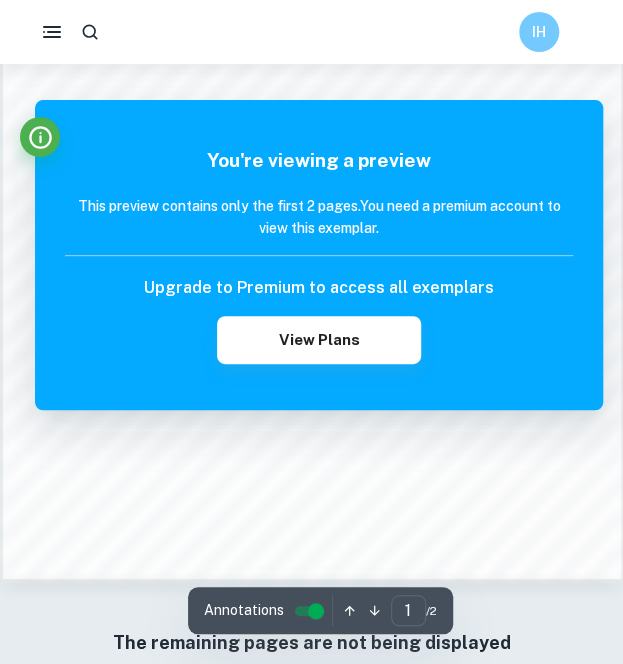 scroll, scrollTop: 1316, scrollLeft: 0, axis: vertical 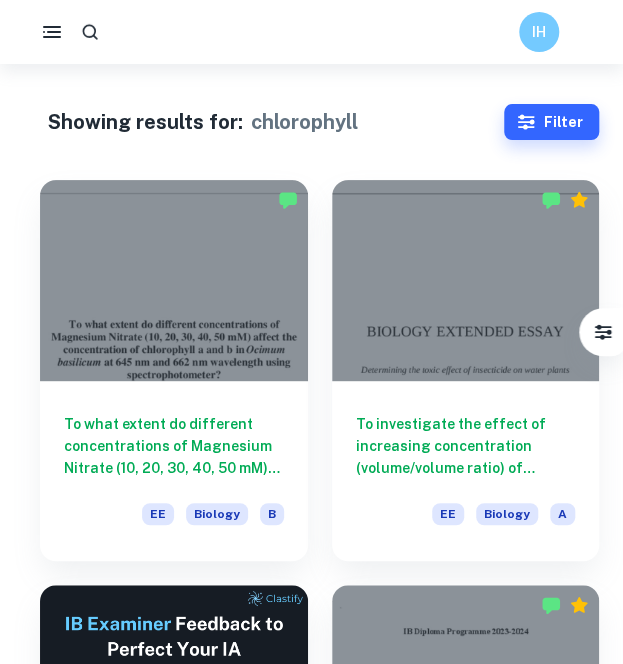 click 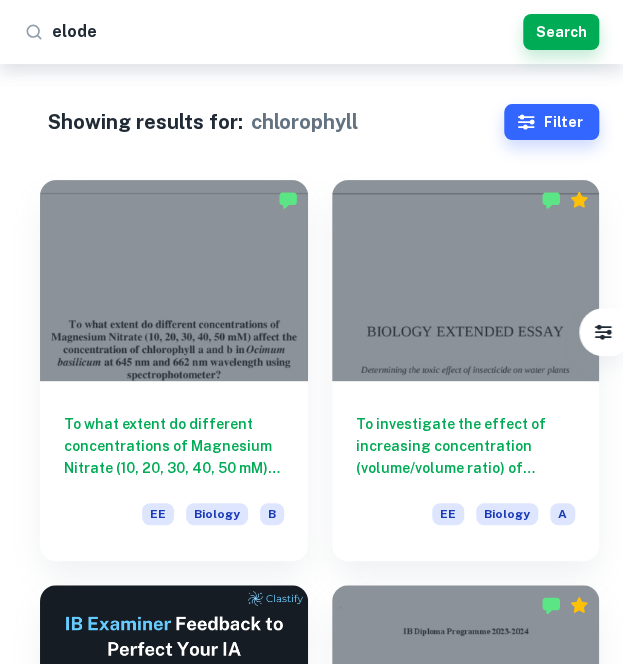type on "elodea" 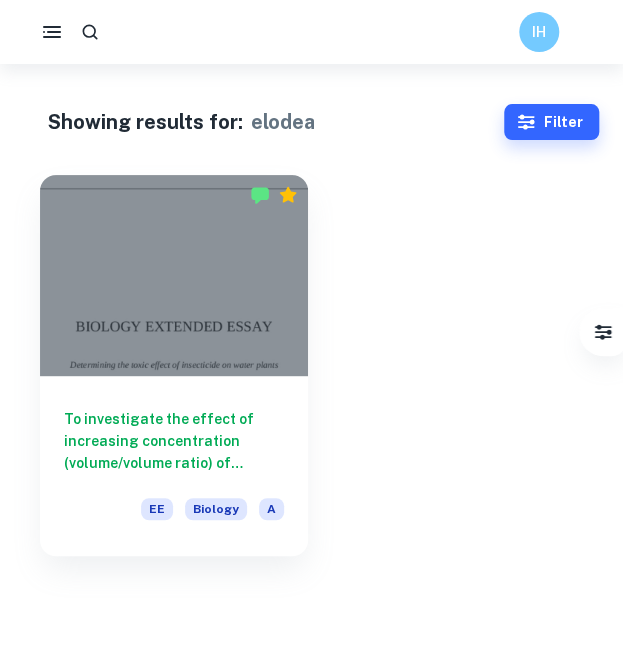 click on "To investigate the effect of increasing concentration (volume/volume ratio) of malathion
(0.1%,0.2%,0.3%,0.4%,0.5%) an insecticide, on the total chlorophyll content measured
through a spectrophotometer at 630,691,664 and 647nm, total carotenoid content, measured
at 470nm, and percentage inhibition on electron transport, measured by the rate of
decolorization of DCPIP at 600nm, of Elodea canadensis. EE Biology A" at bounding box center (174, 466) 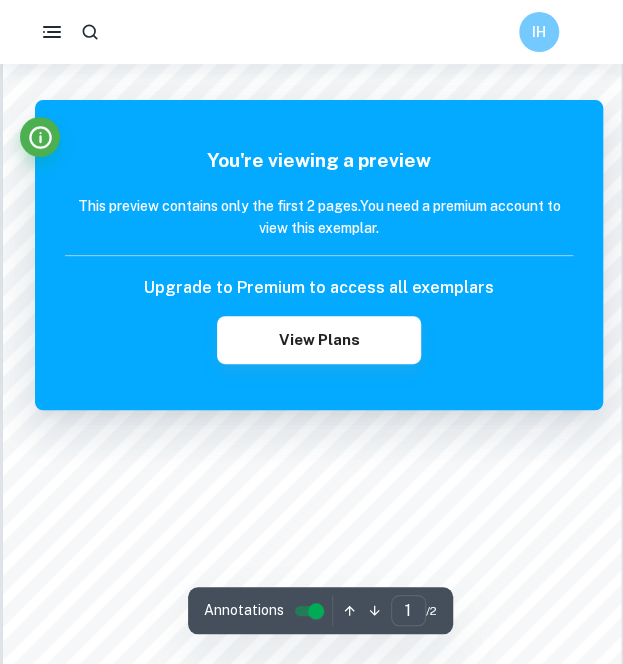 scroll, scrollTop: 0, scrollLeft: 0, axis: both 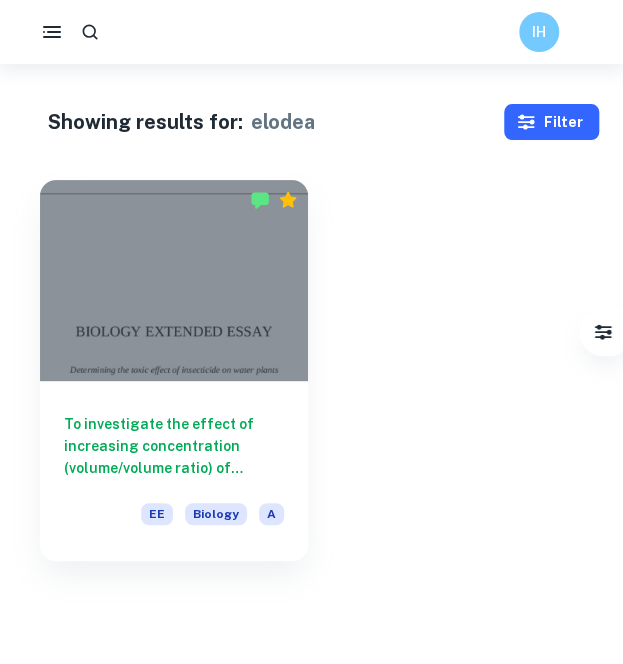 click on "Filter" at bounding box center (551, 122) 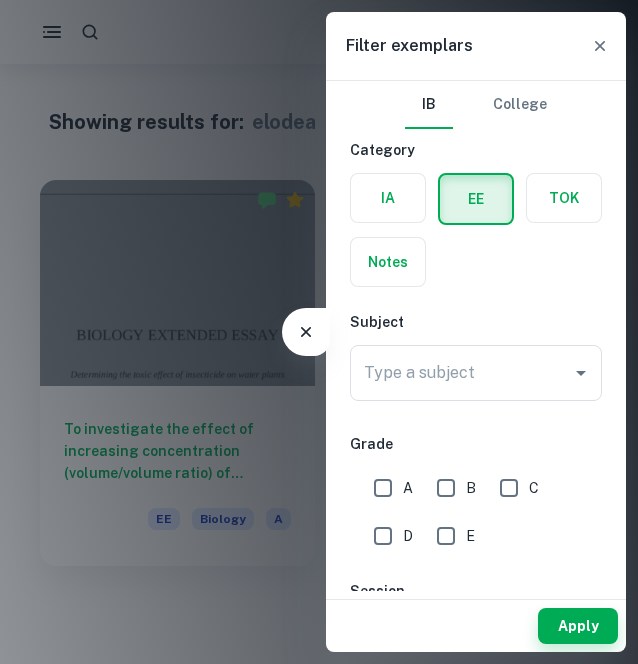 click at bounding box center [388, 198] 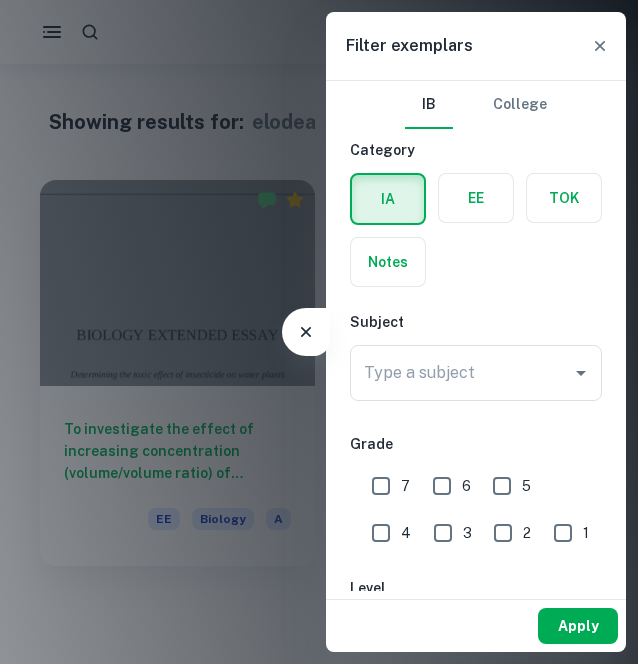 click on "Apply" at bounding box center (578, 626) 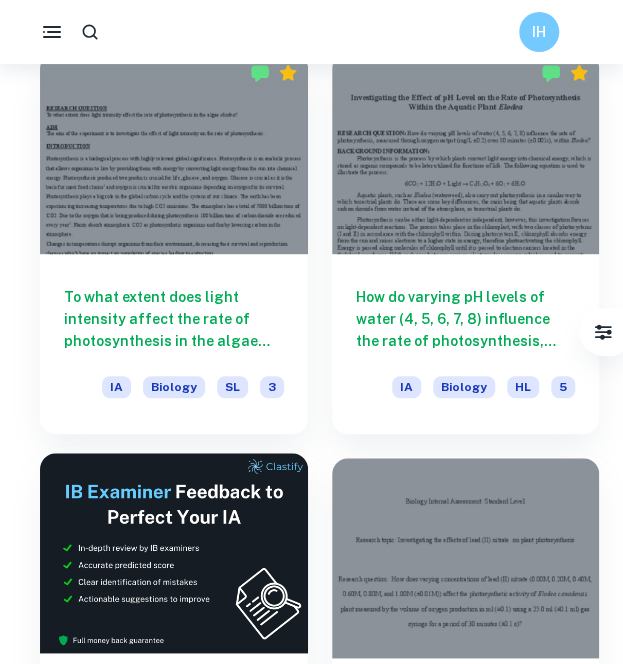 scroll, scrollTop: 118, scrollLeft: 0, axis: vertical 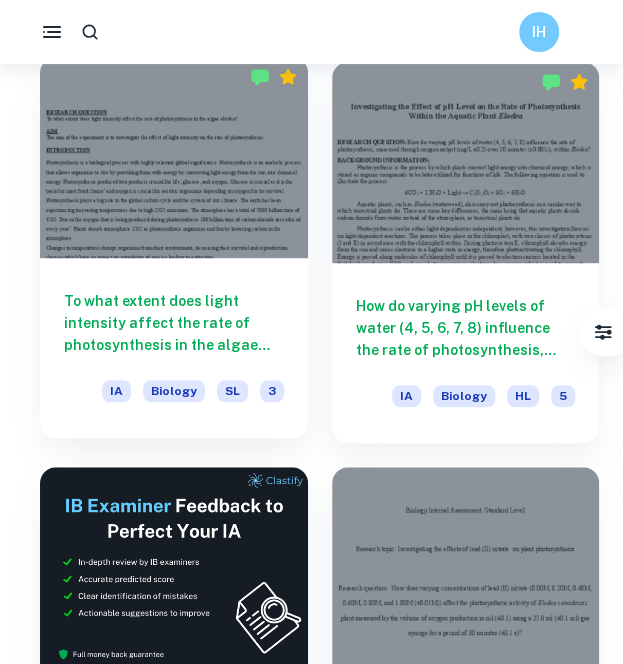 click on "To what extent does light intensity affect the rate of photosynthesis in the algae elodea?" at bounding box center [174, 323] 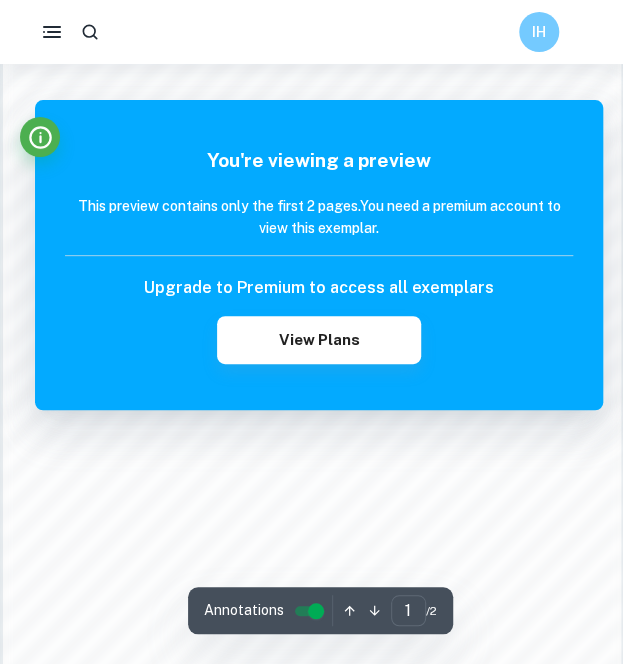 scroll, scrollTop: 1055, scrollLeft: 0, axis: vertical 